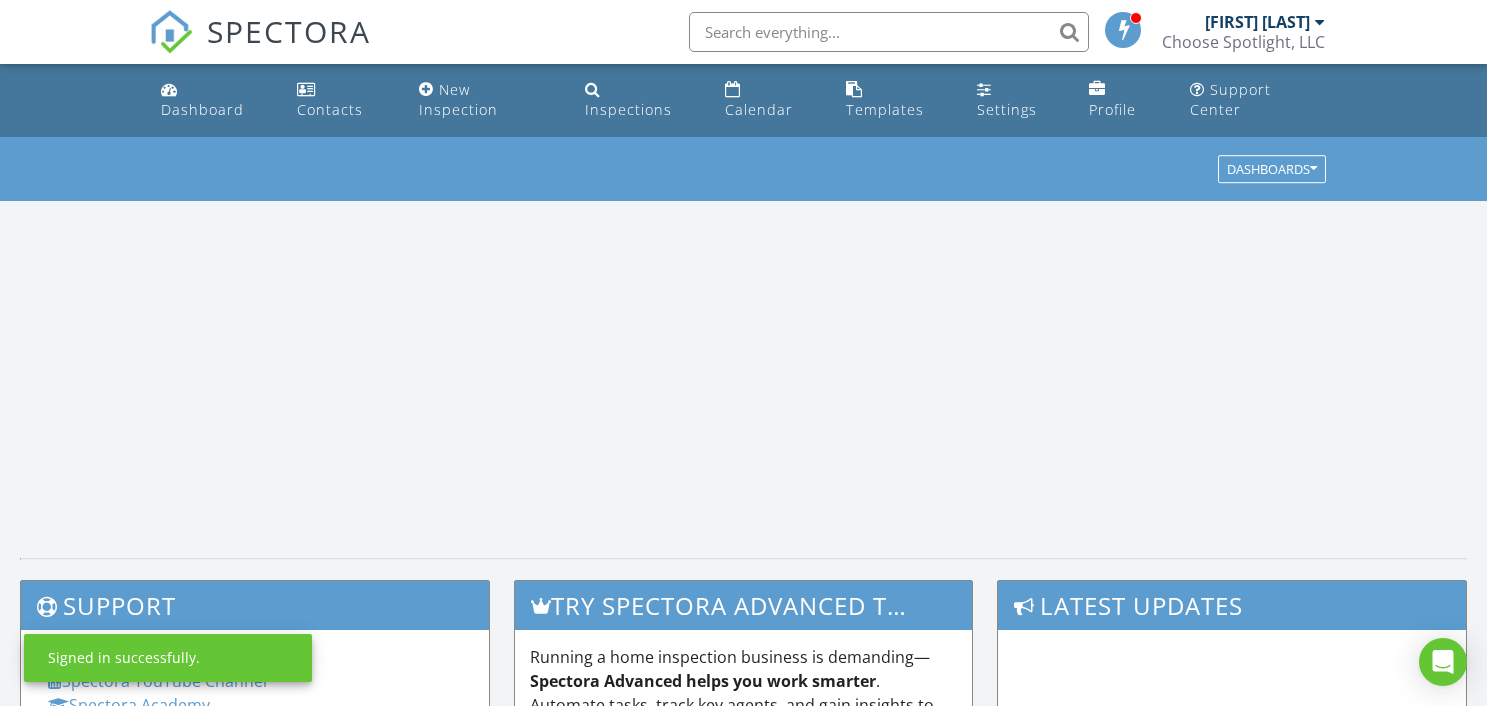 scroll, scrollTop: 0, scrollLeft: 0, axis: both 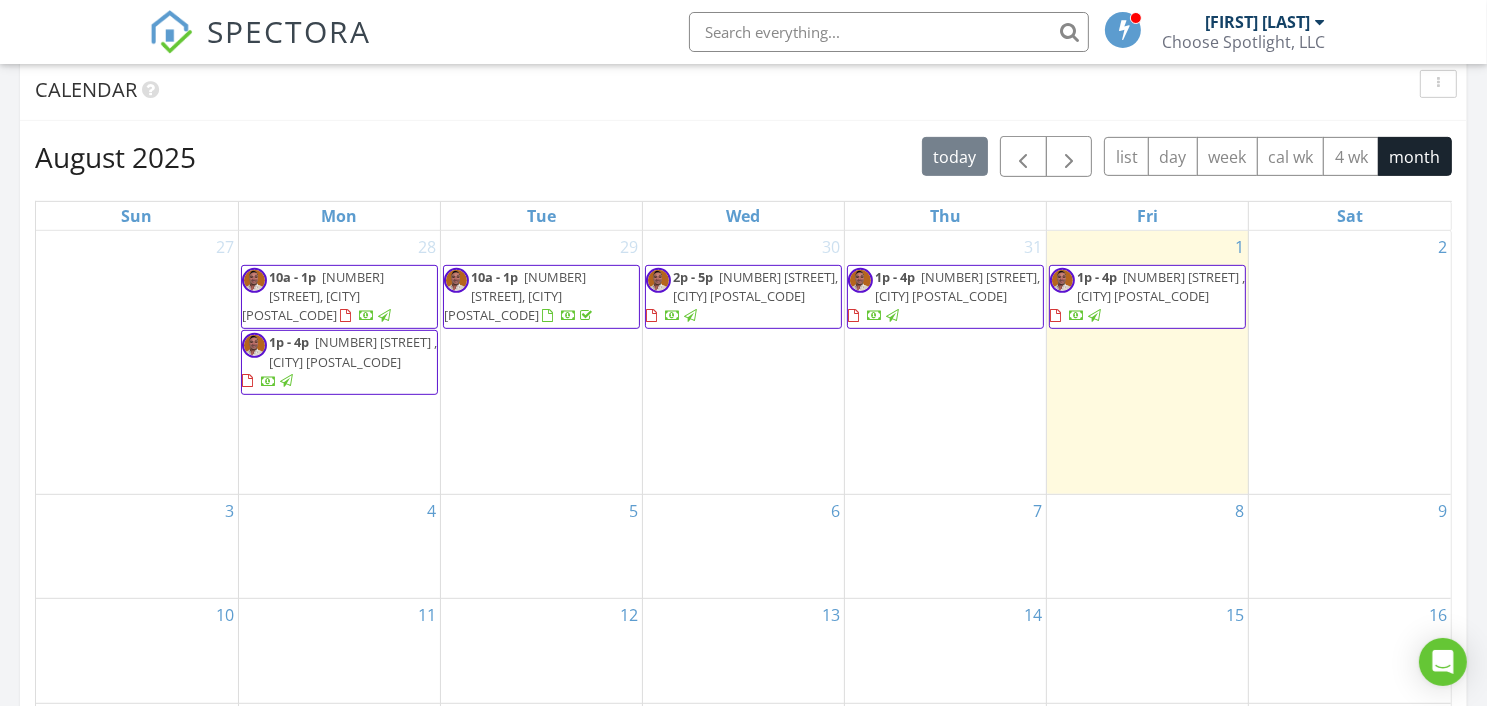 click at bounding box center [1094, 316] 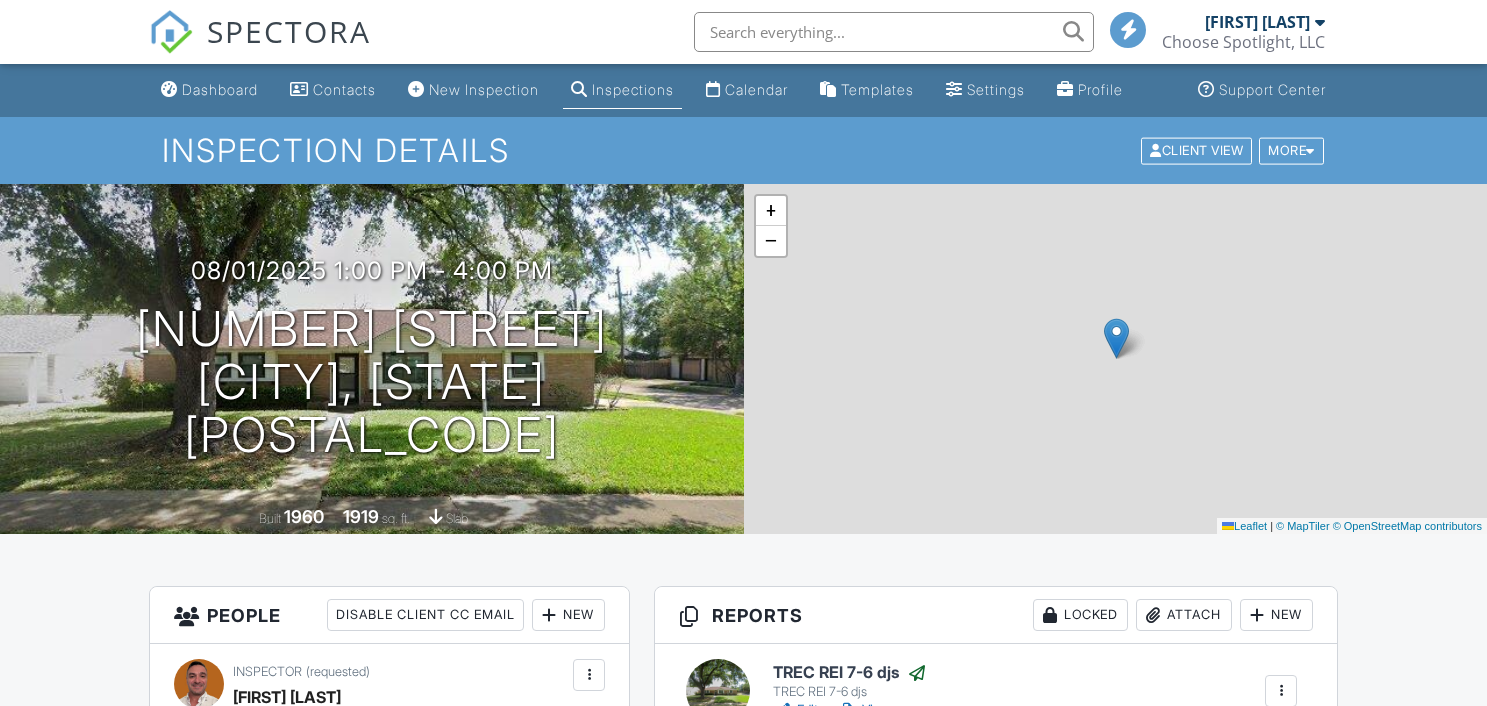 scroll, scrollTop: 0, scrollLeft: 0, axis: both 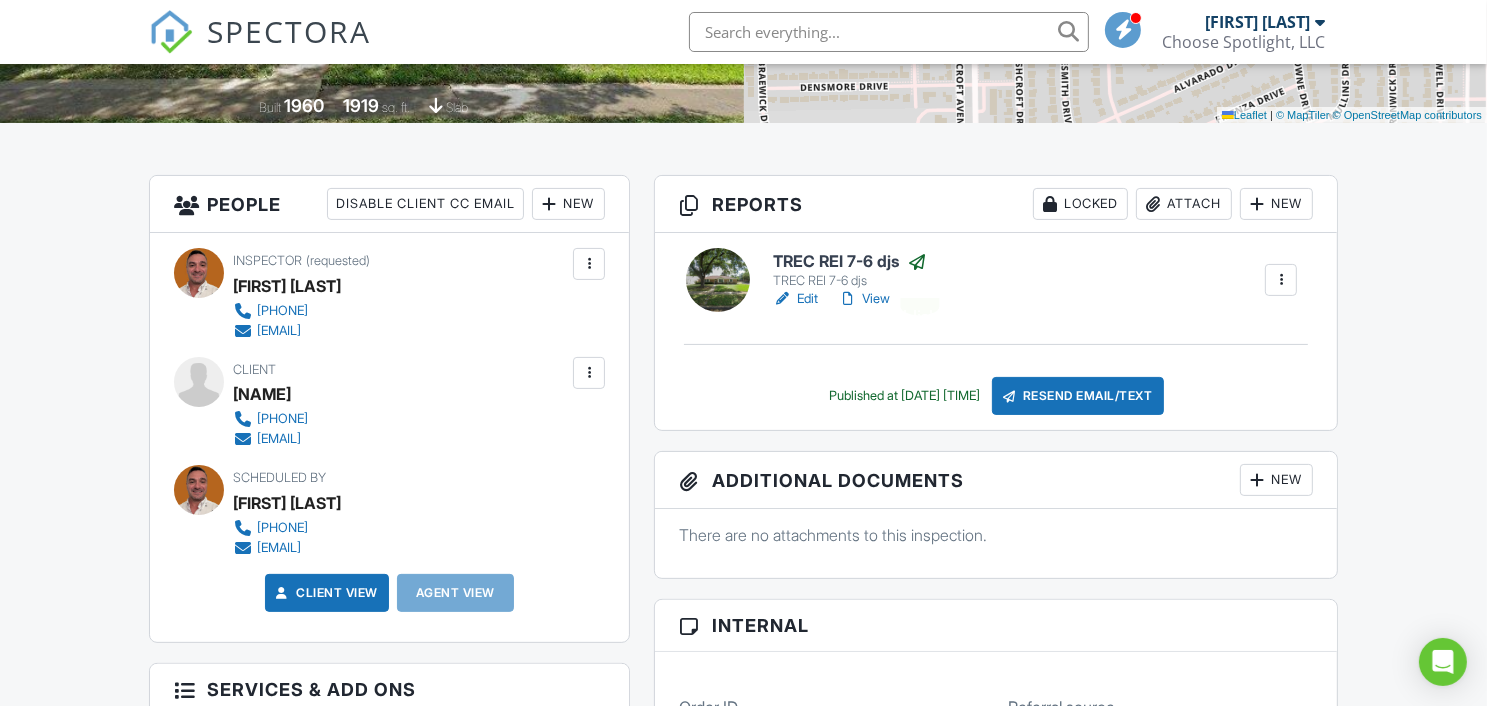 click at bounding box center (917, 262) 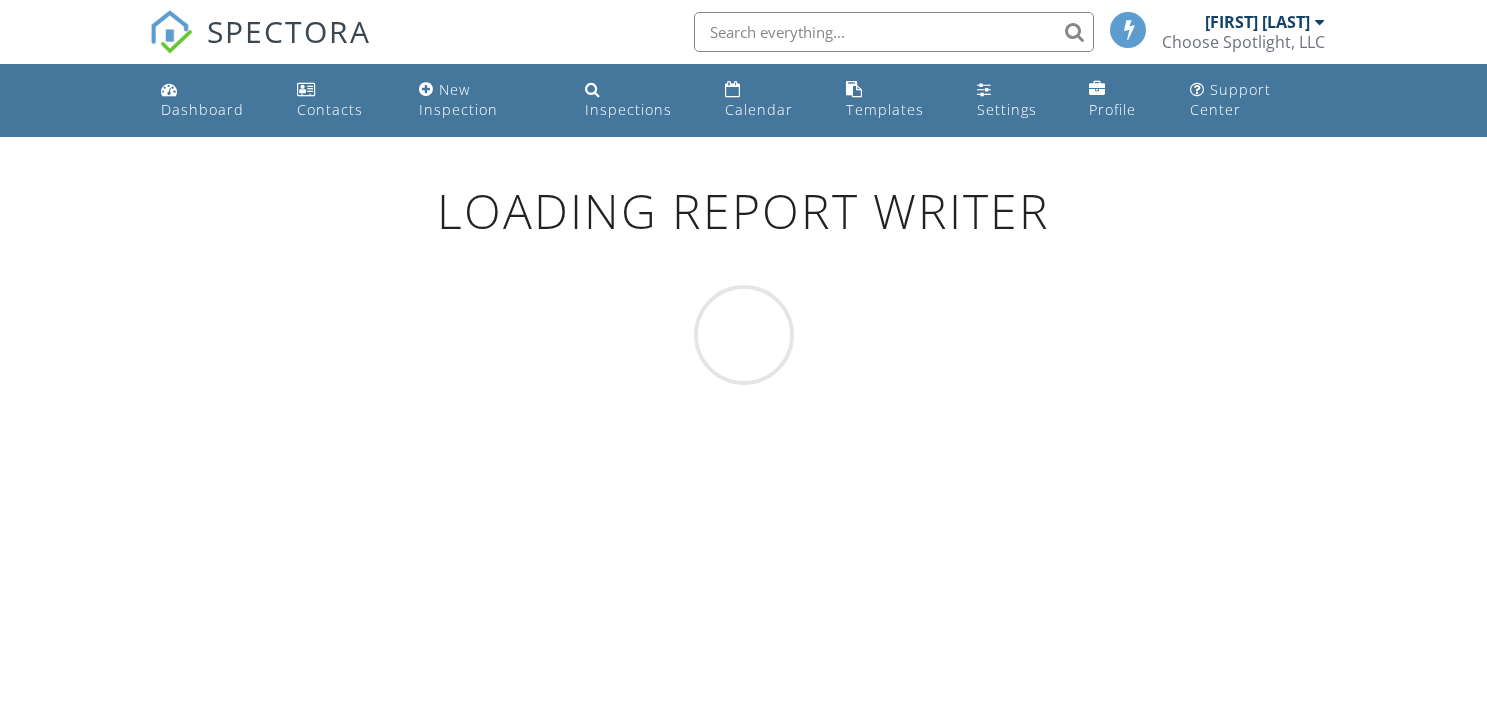 scroll, scrollTop: 0, scrollLeft: 0, axis: both 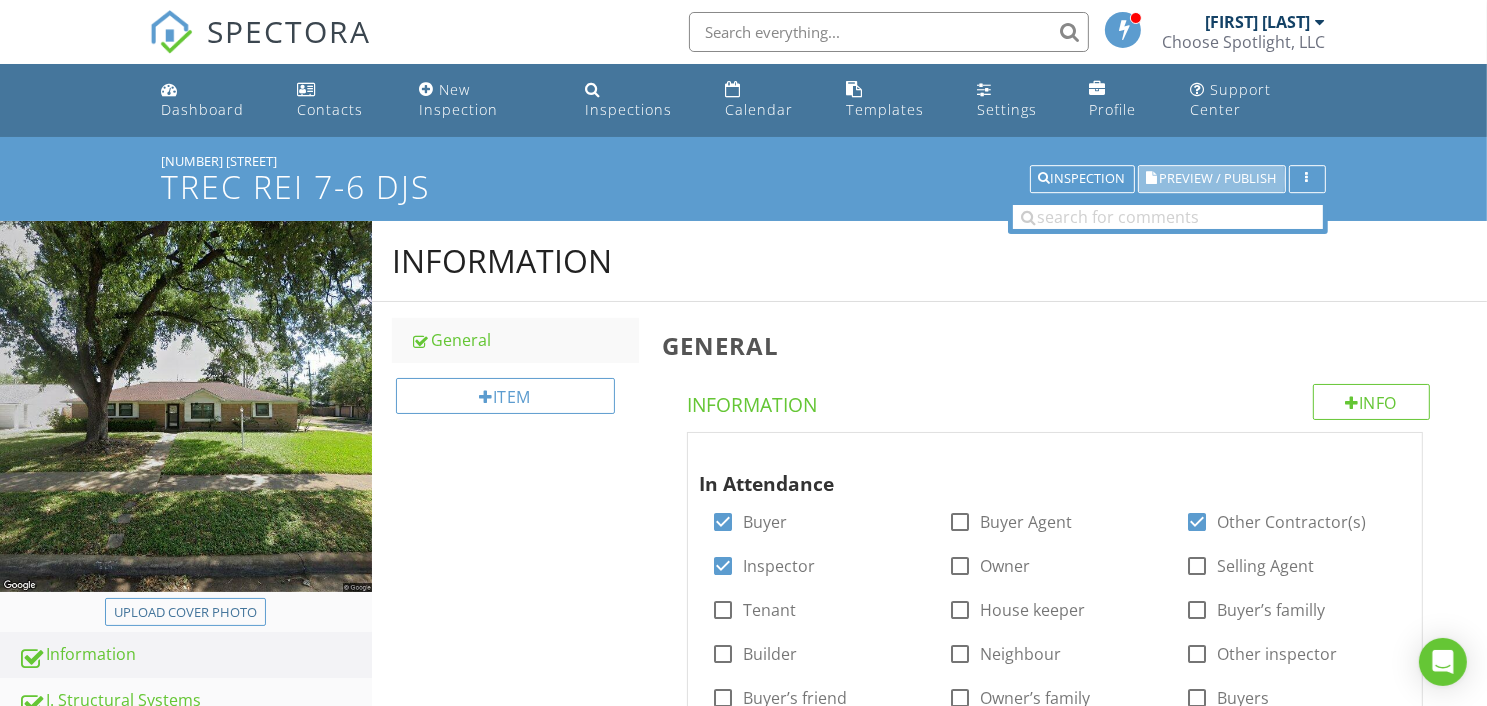 click on "Preview / Publish" at bounding box center [1212, 179] 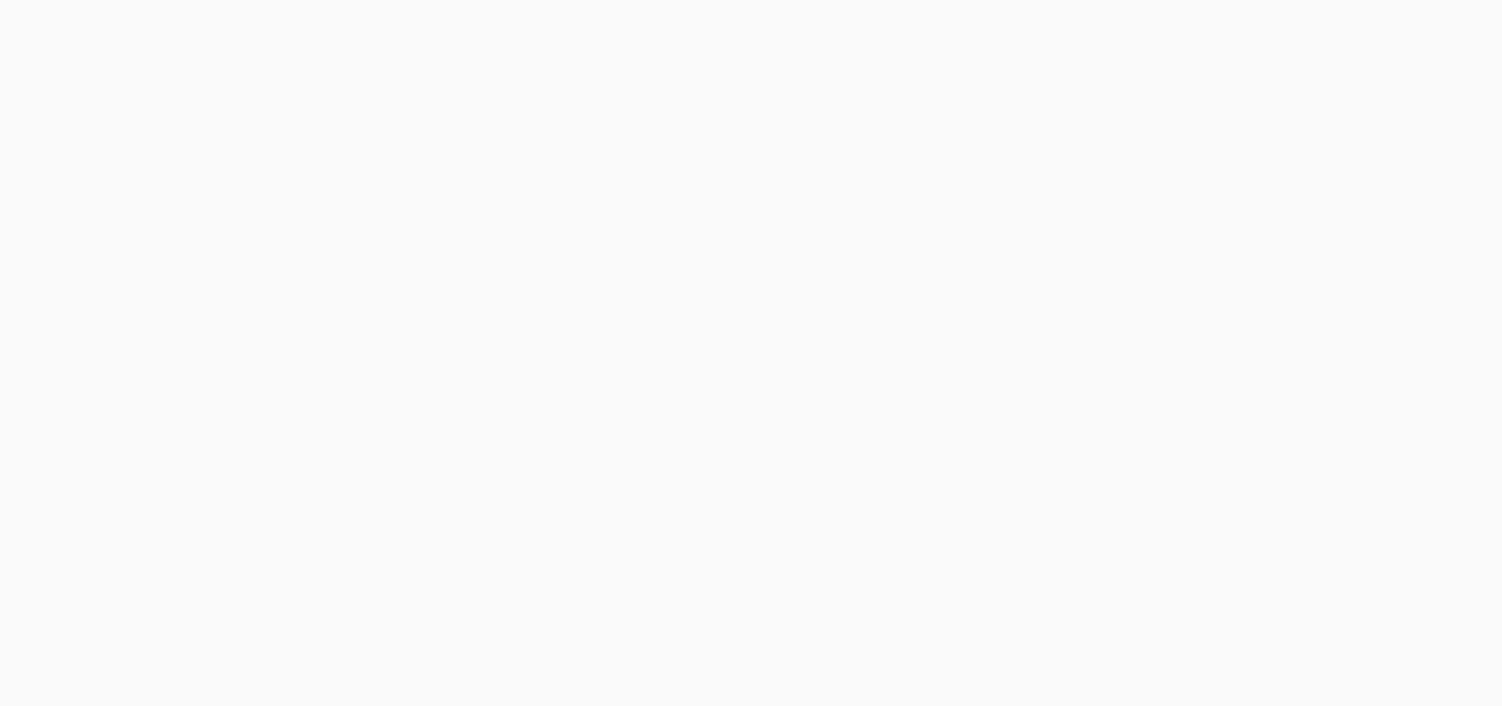 scroll, scrollTop: 0, scrollLeft: 0, axis: both 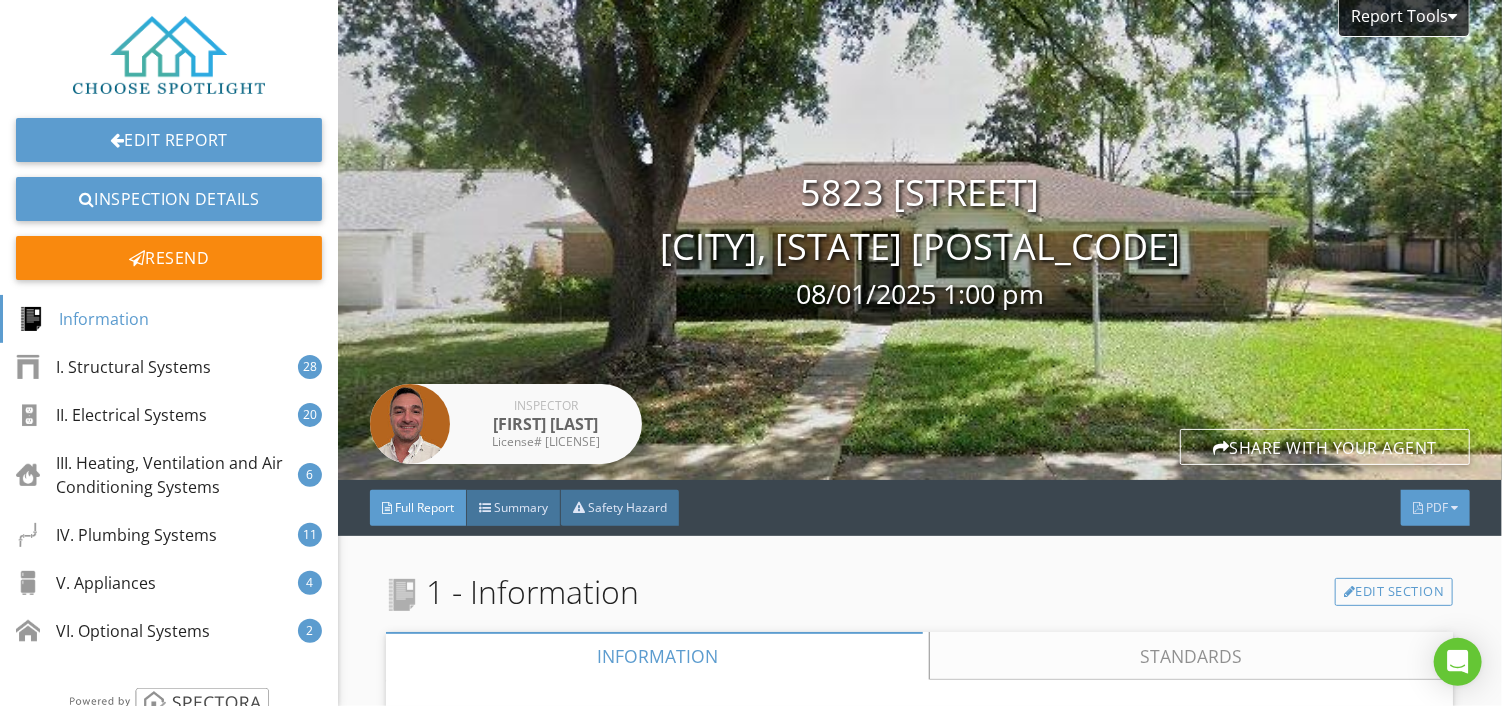 click on "PDF" at bounding box center [1437, 507] 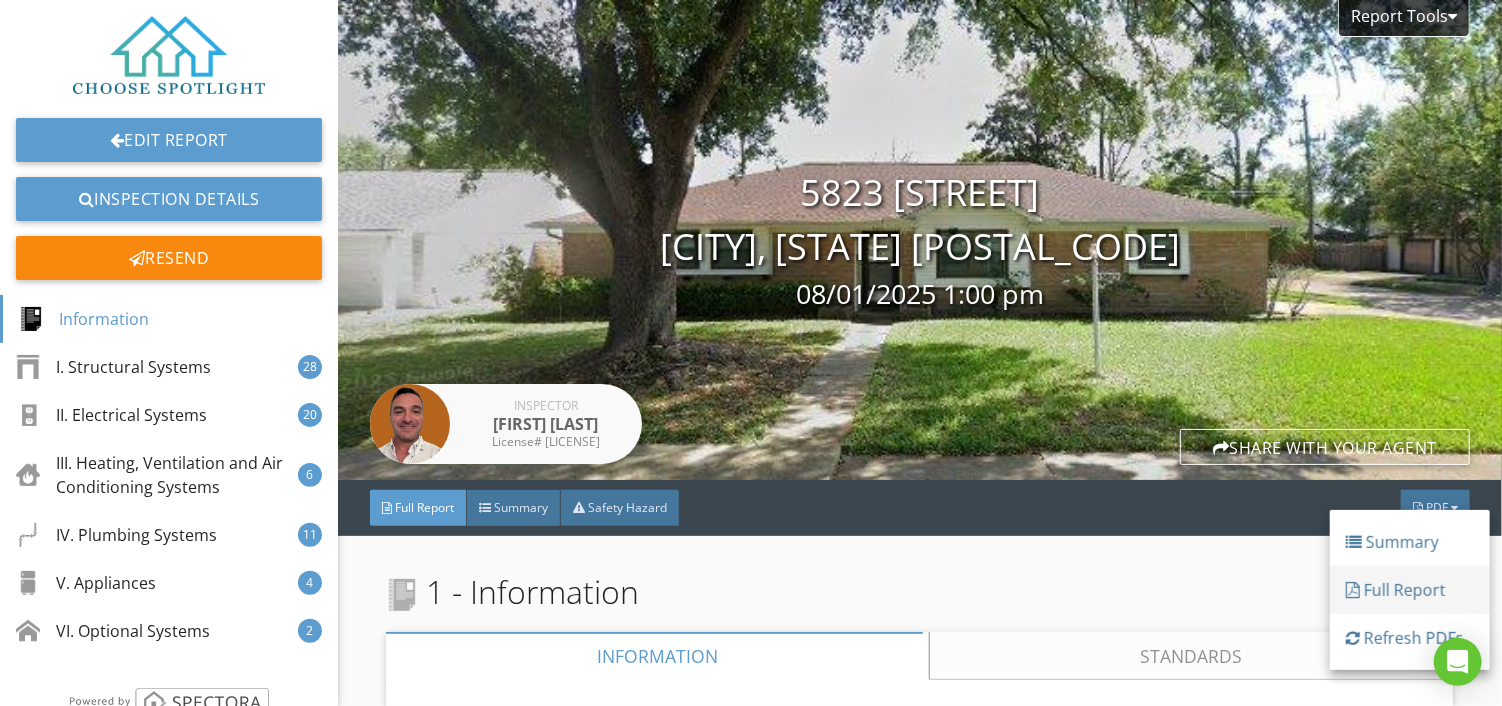 click on "Full Report" at bounding box center [1410, 590] 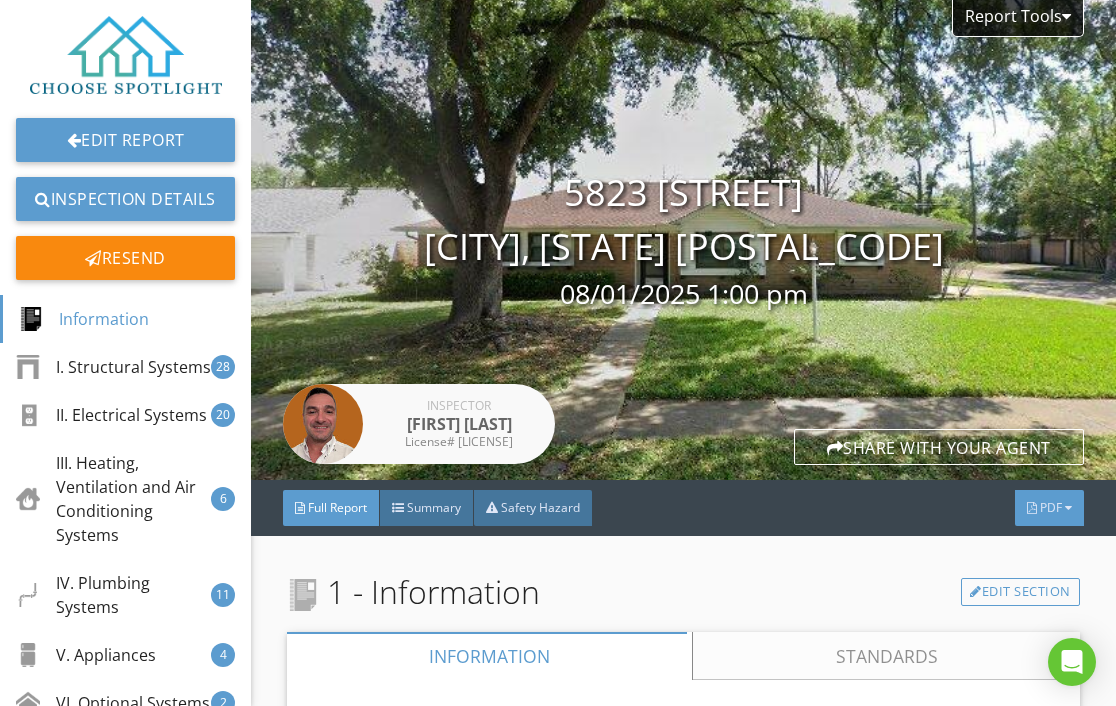 click on "PDF" at bounding box center [1049, 508] 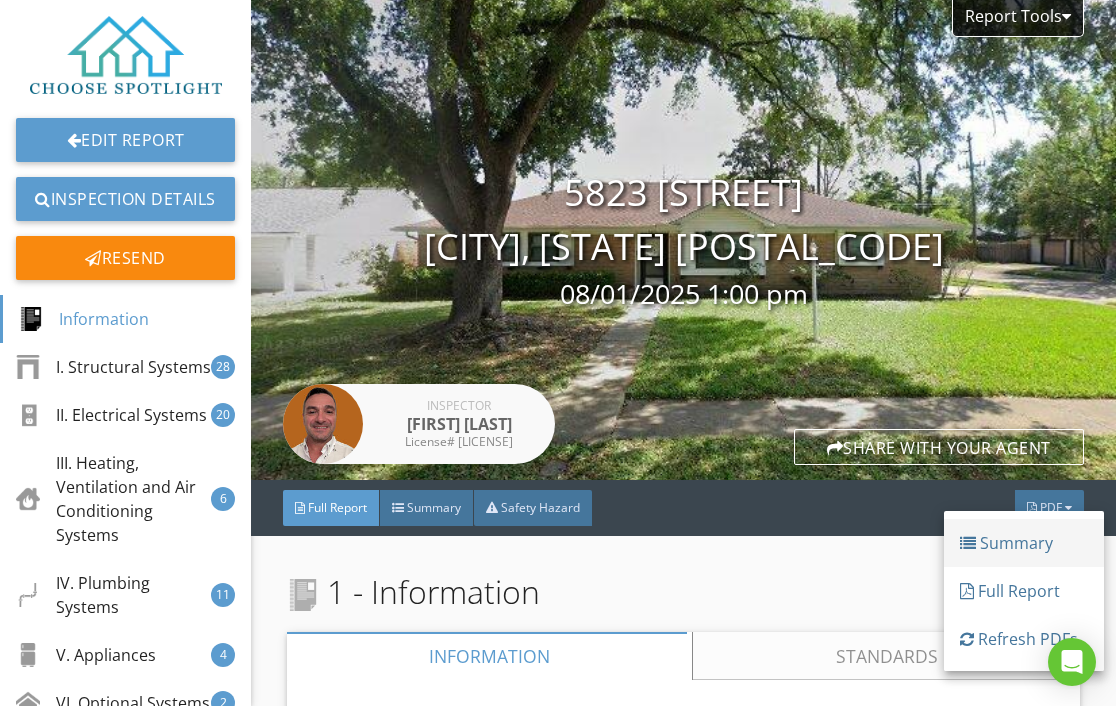 click on "Summary" at bounding box center (1024, 543) 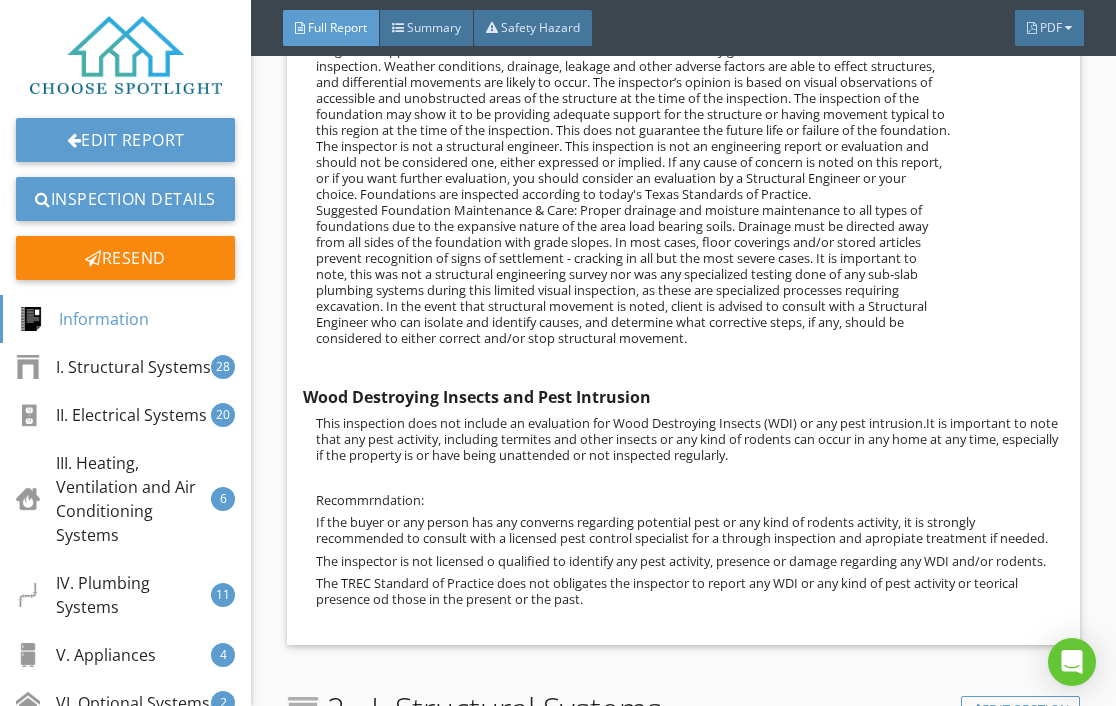 scroll, scrollTop: 1468, scrollLeft: 0, axis: vertical 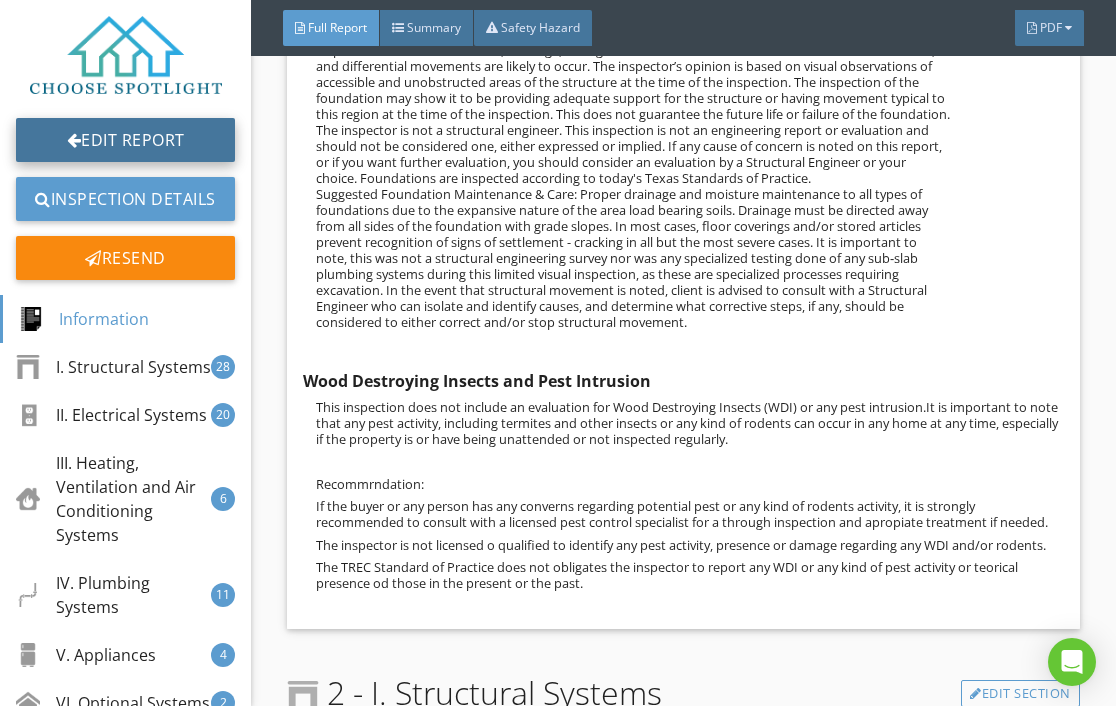 click on "Edit Report" at bounding box center [125, 140] 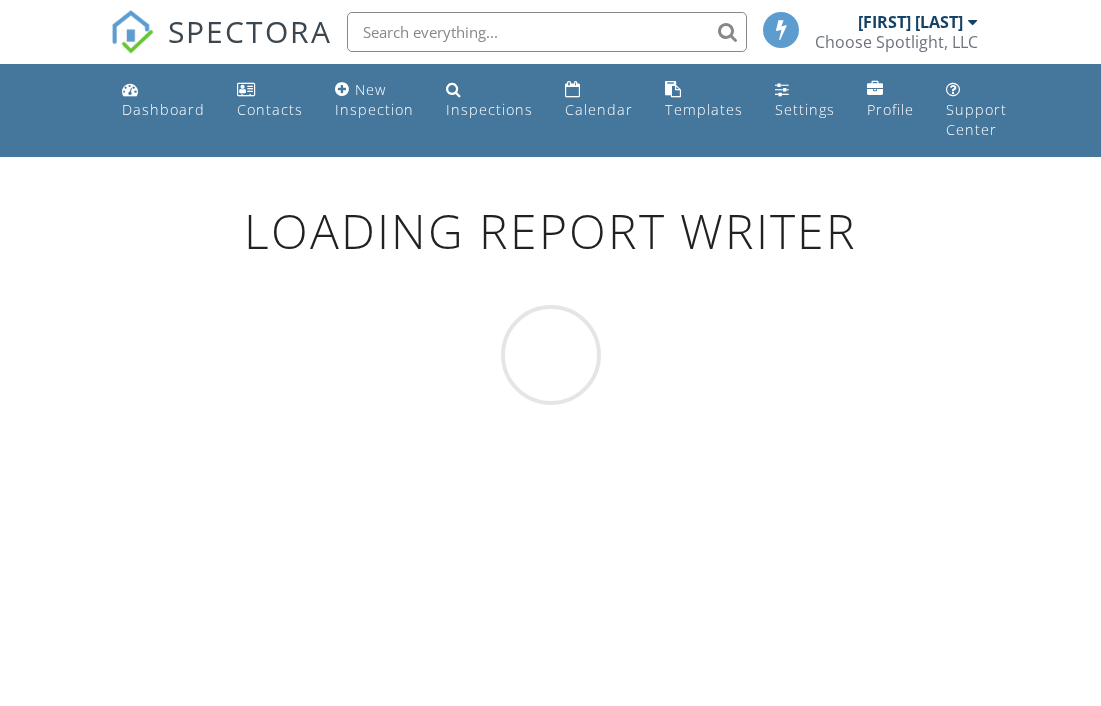 scroll, scrollTop: 0, scrollLeft: 0, axis: both 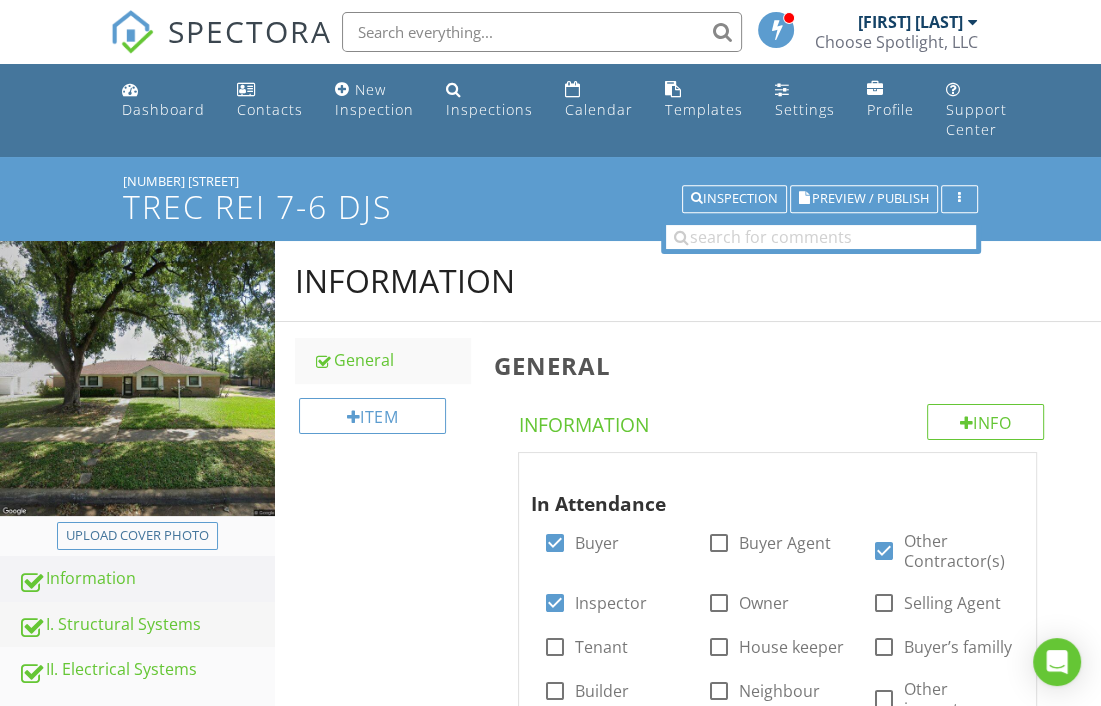 click on "I. Structural Systems" at bounding box center (146, 625) 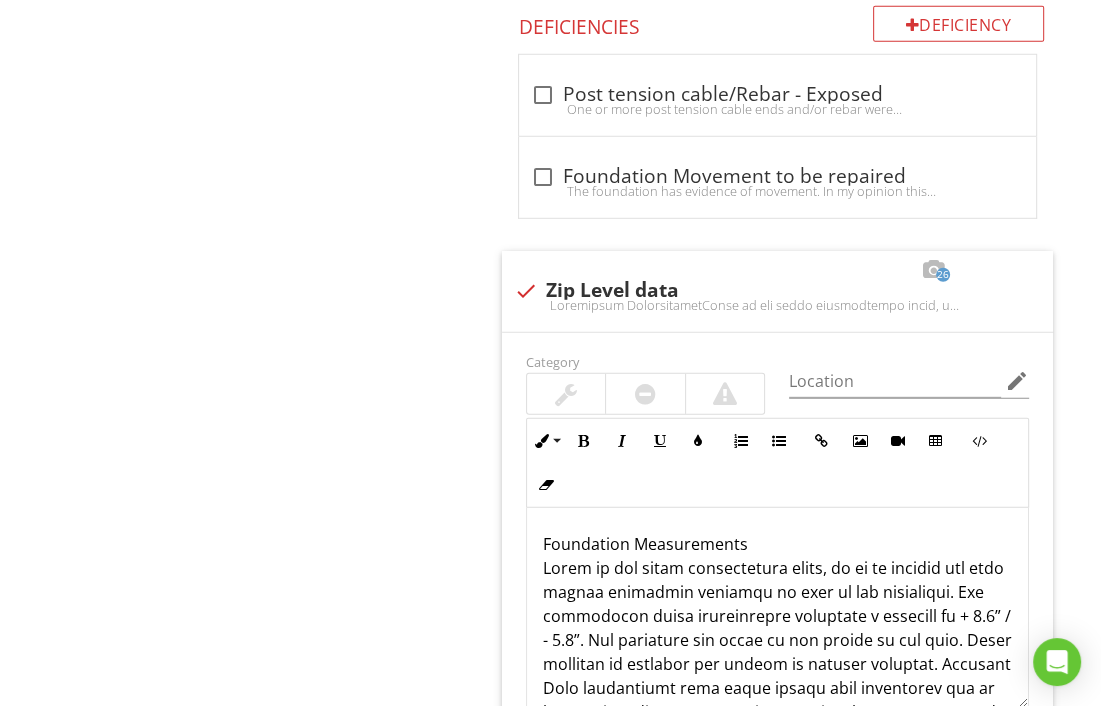 scroll, scrollTop: 4124, scrollLeft: 0, axis: vertical 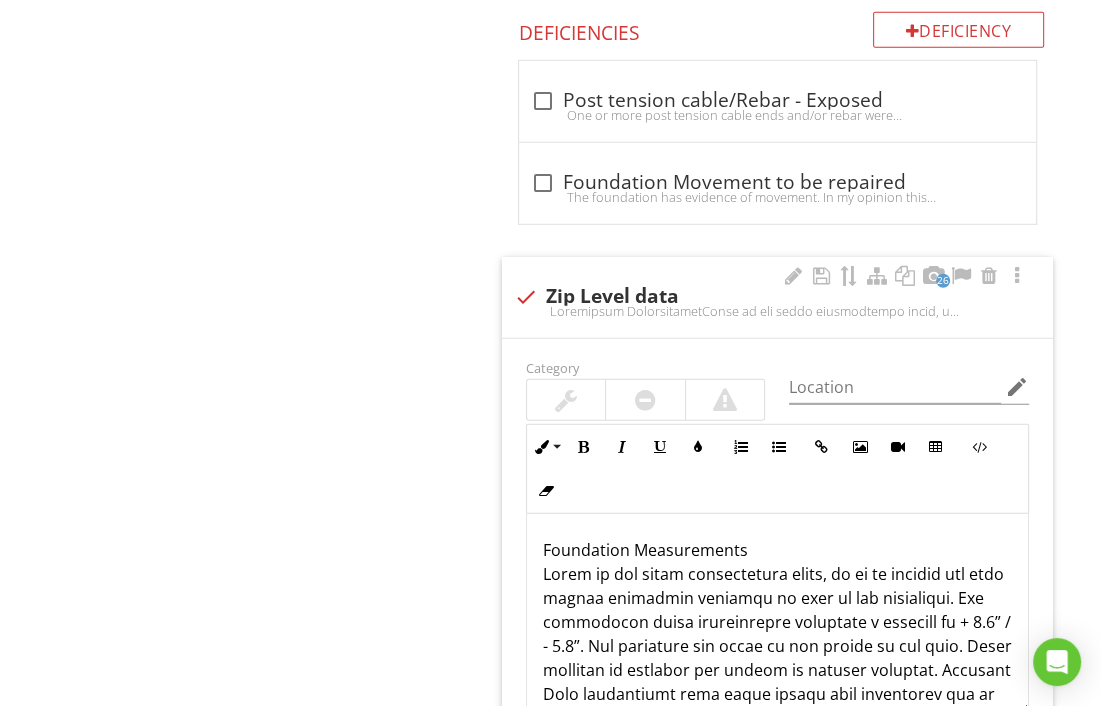 click at bounding box center (645, 400) 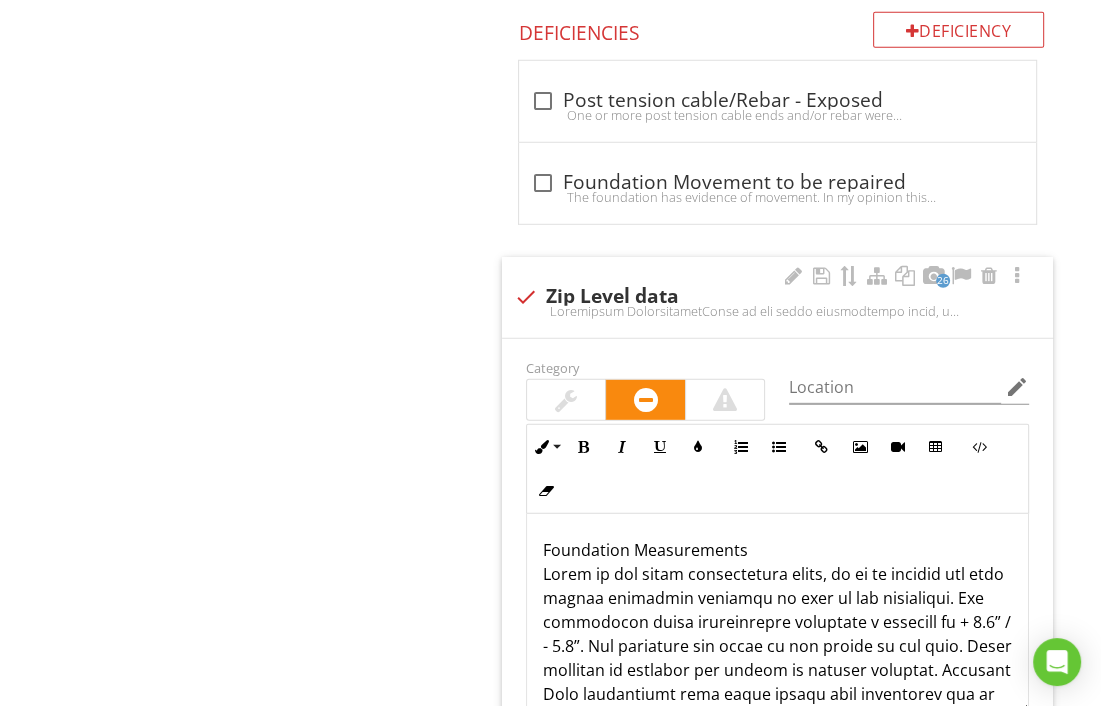 click at bounding box center (725, 400) 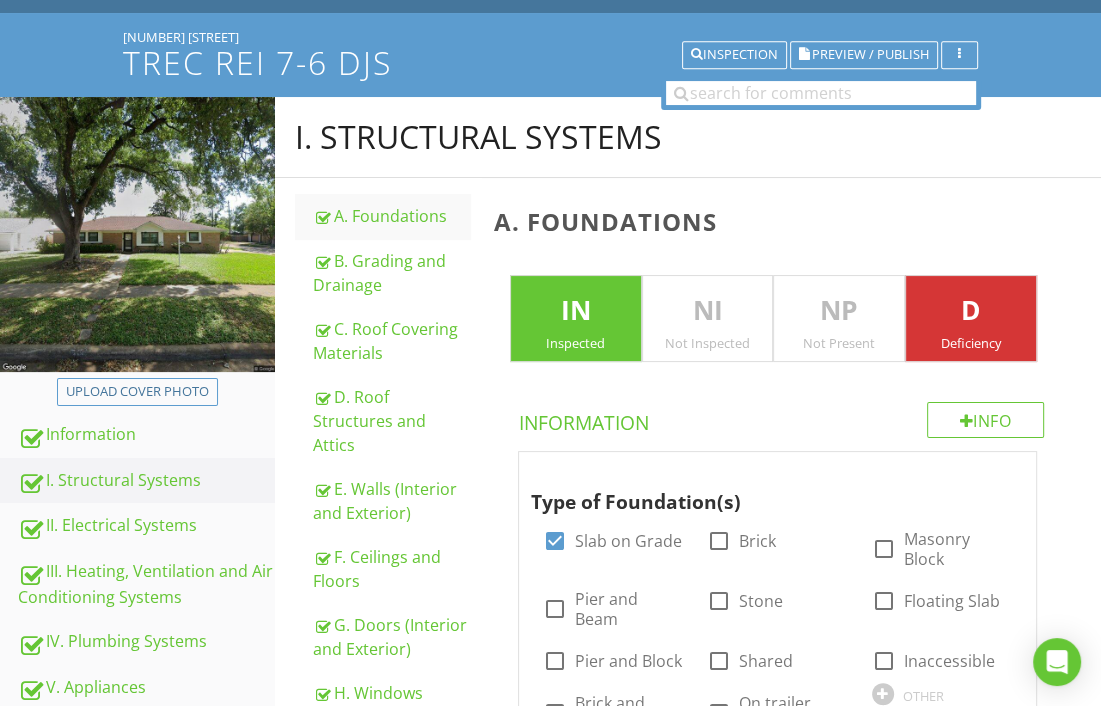 scroll, scrollTop: 139, scrollLeft: 0, axis: vertical 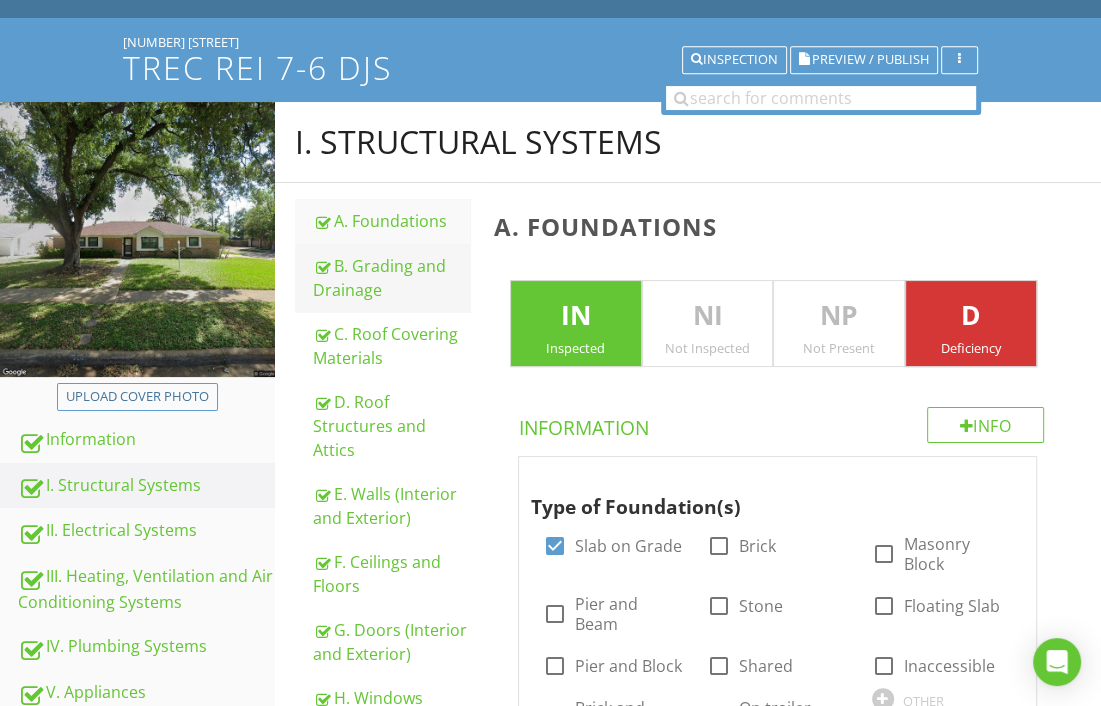 click on "B. Grading and Drainage" at bounding box center (391, 278) 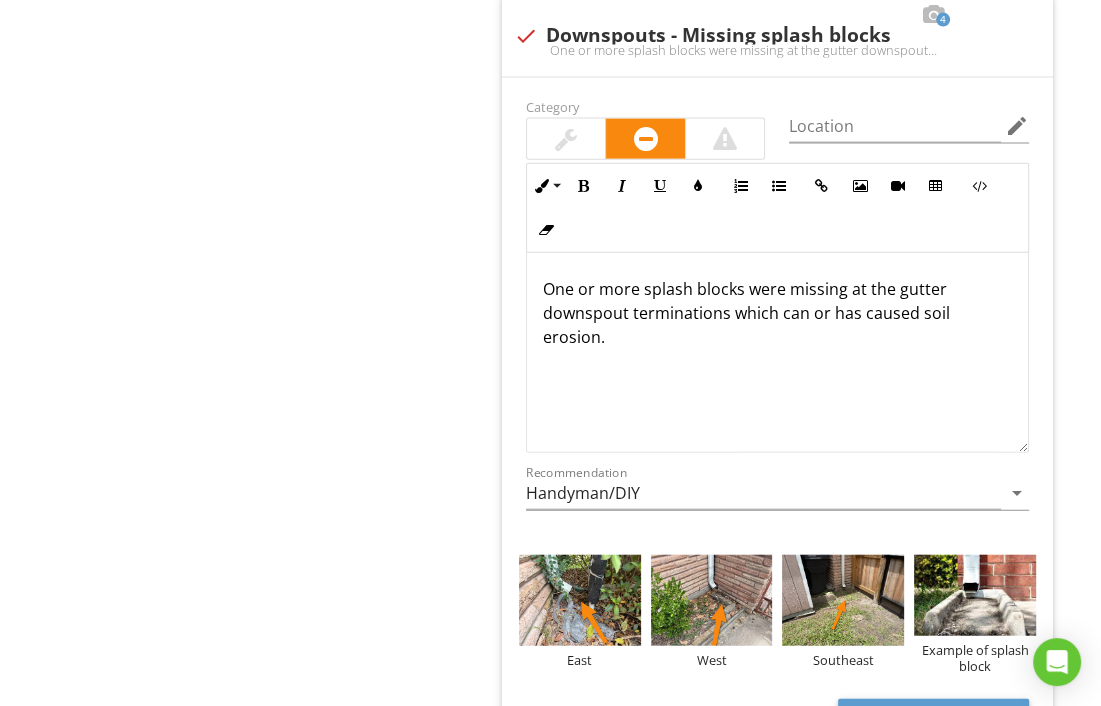 scroll, scrollTop: 3296, scrollLeft: 0, axis: vertical 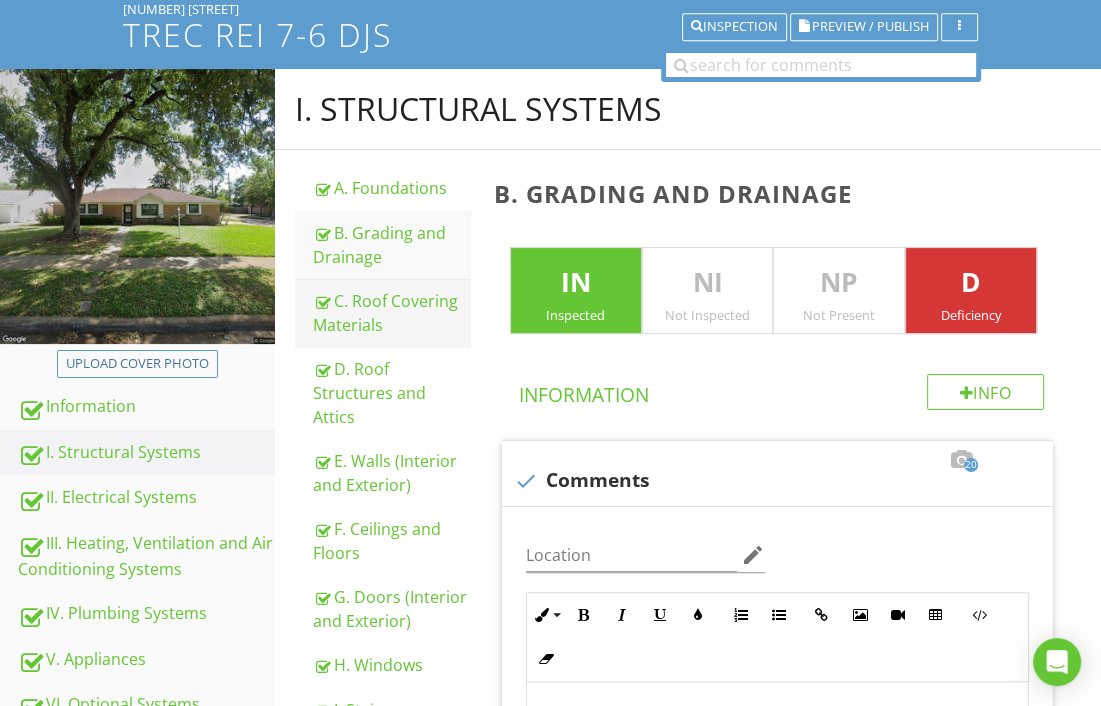 click on "C. Roof Covering Materials" at bounding box center (391, 313) 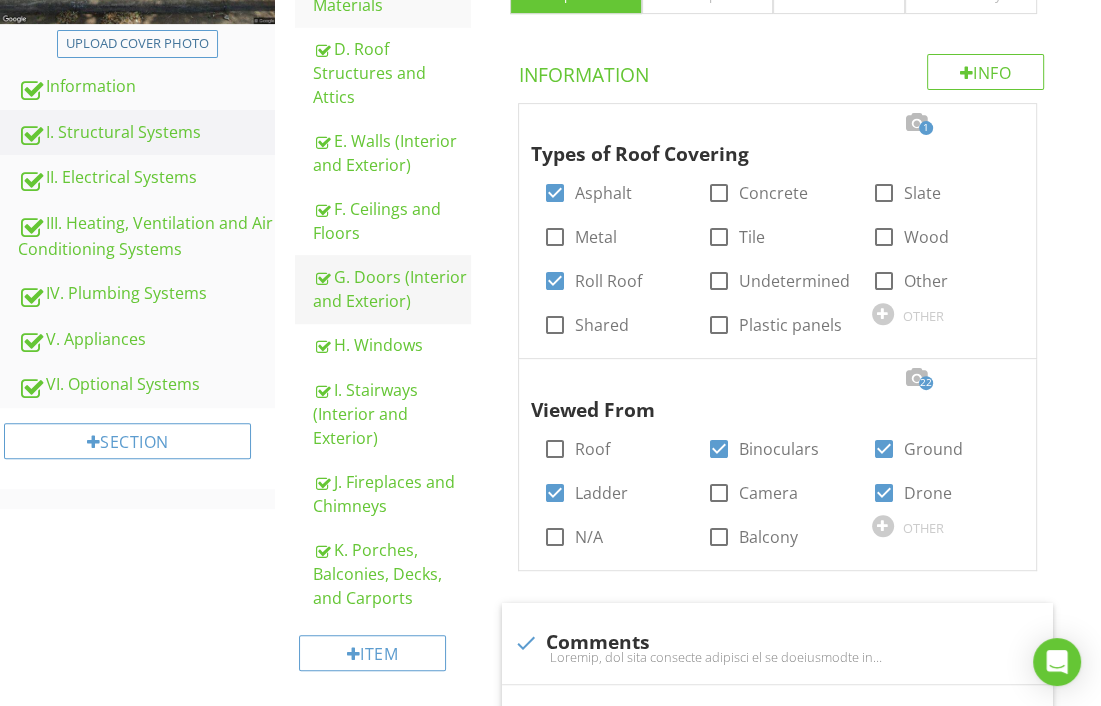 scroll, scrollTop: 467, scrollLeft: 0, axis: vertical 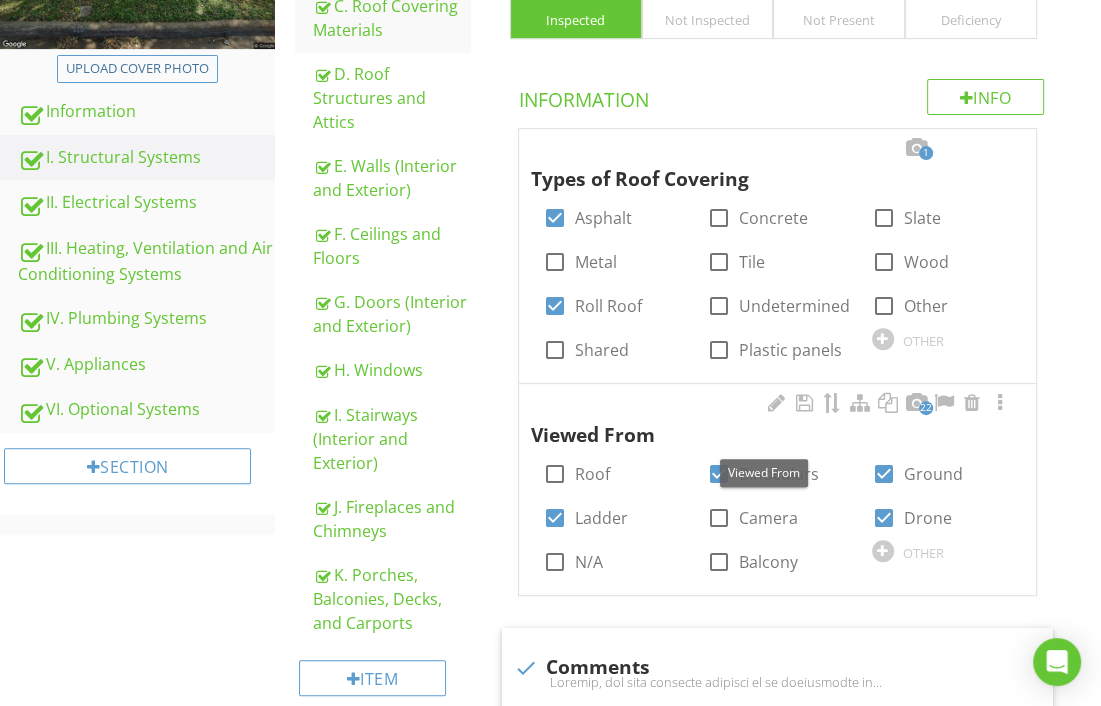 click on "22" at bounding box center [926, 408] 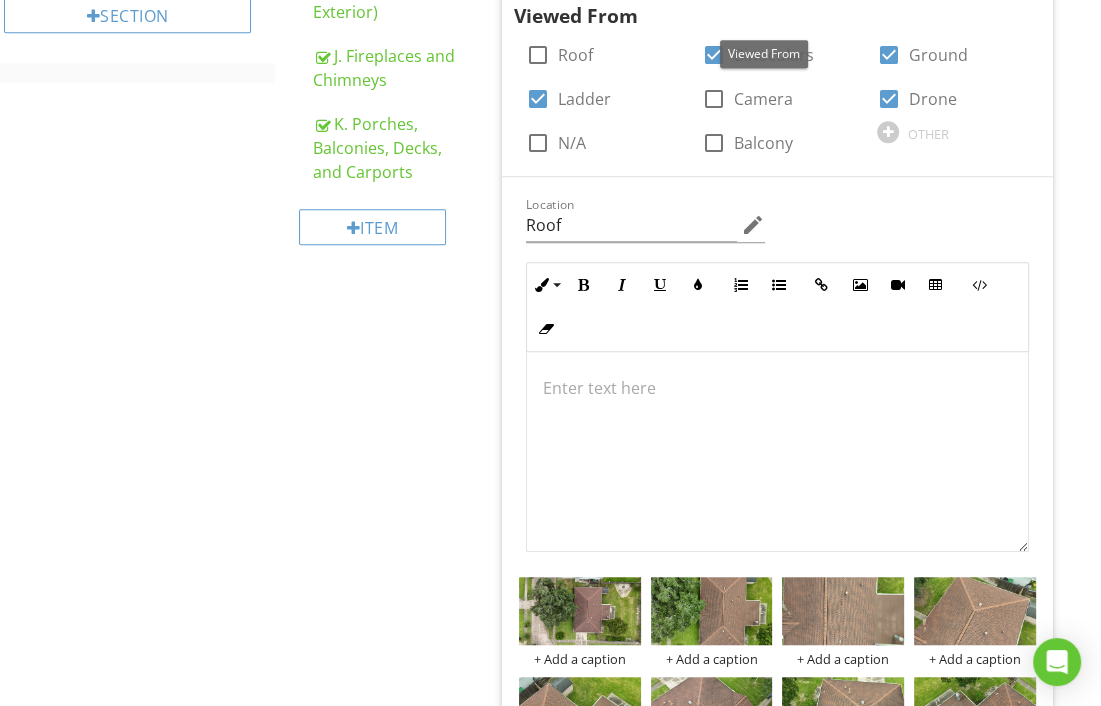 scroll, scrollTop: 952, scrollLeft: 0, axis: vertical 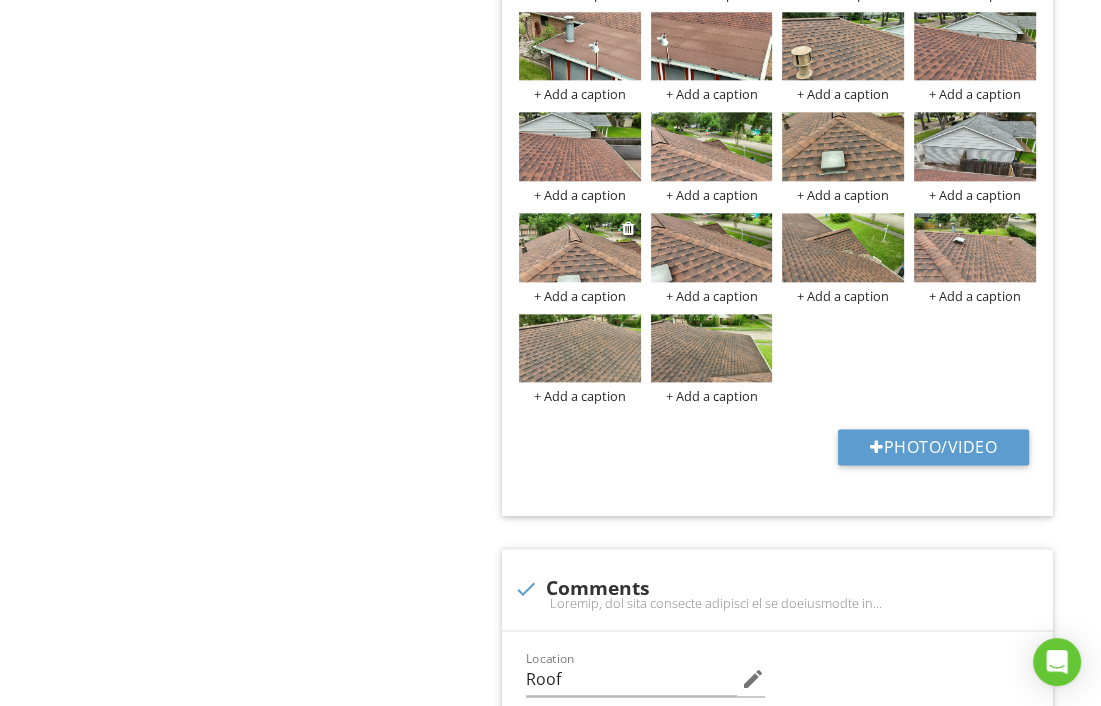 click at bounding box center [580, 247] 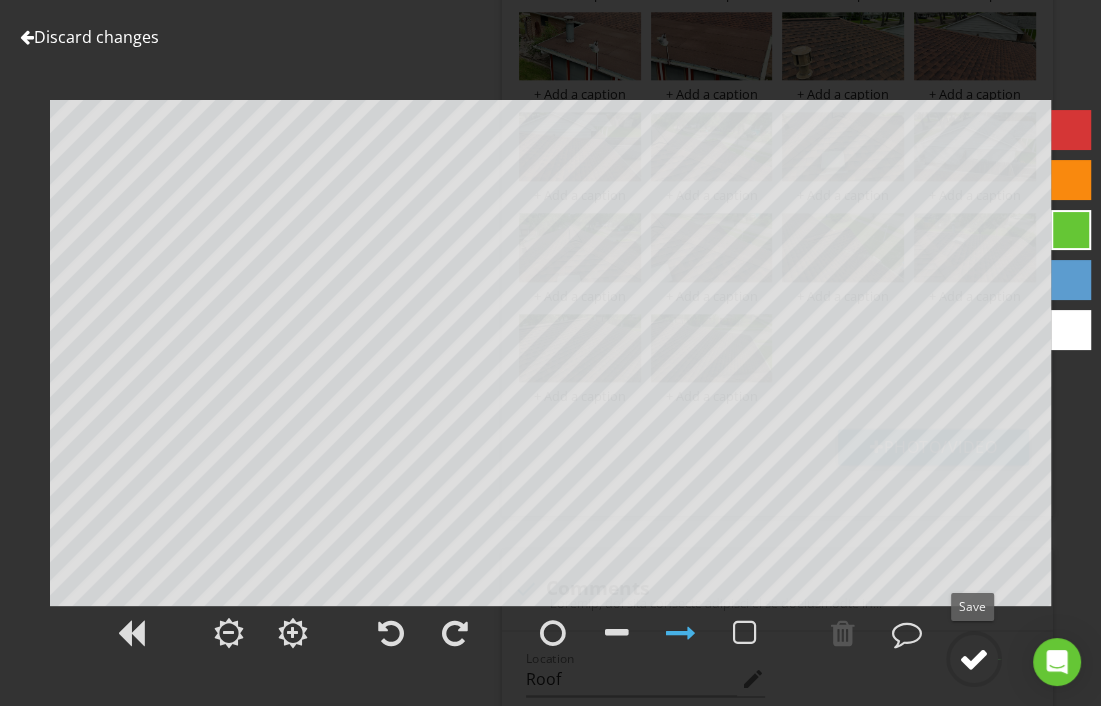 click at bounding box center (974, 659) 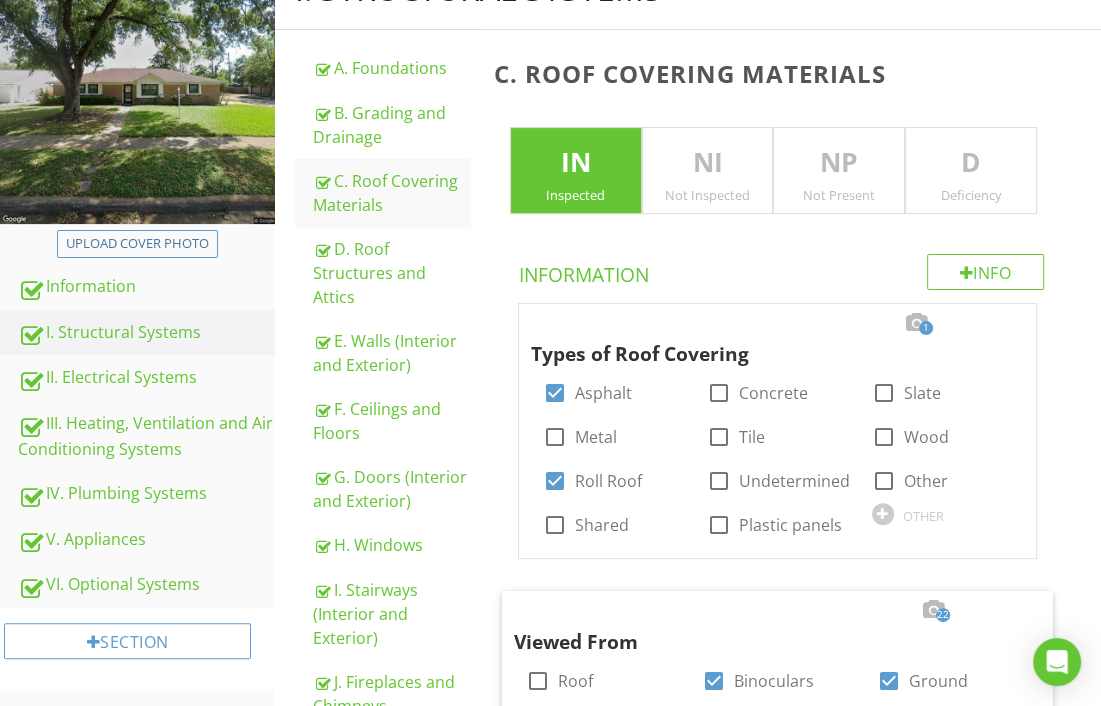 scroll, scrollTop: 0, scrollLeft: 0, axis: both 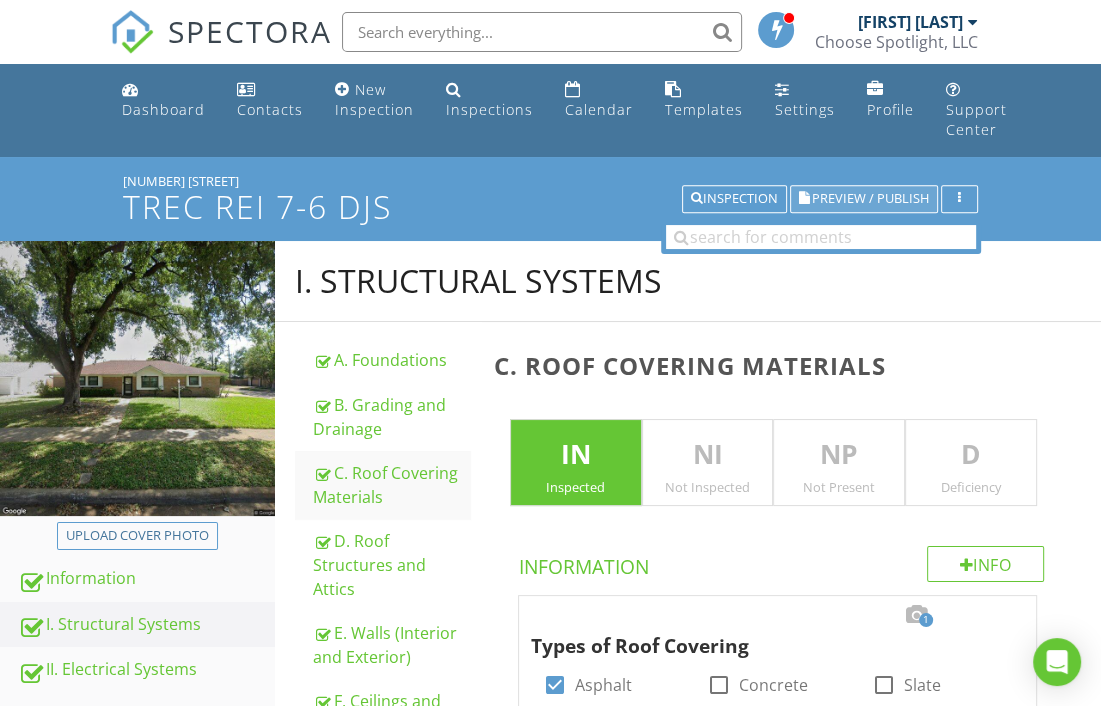 click on "Preview / Publish" at bounding box center (870, 199) 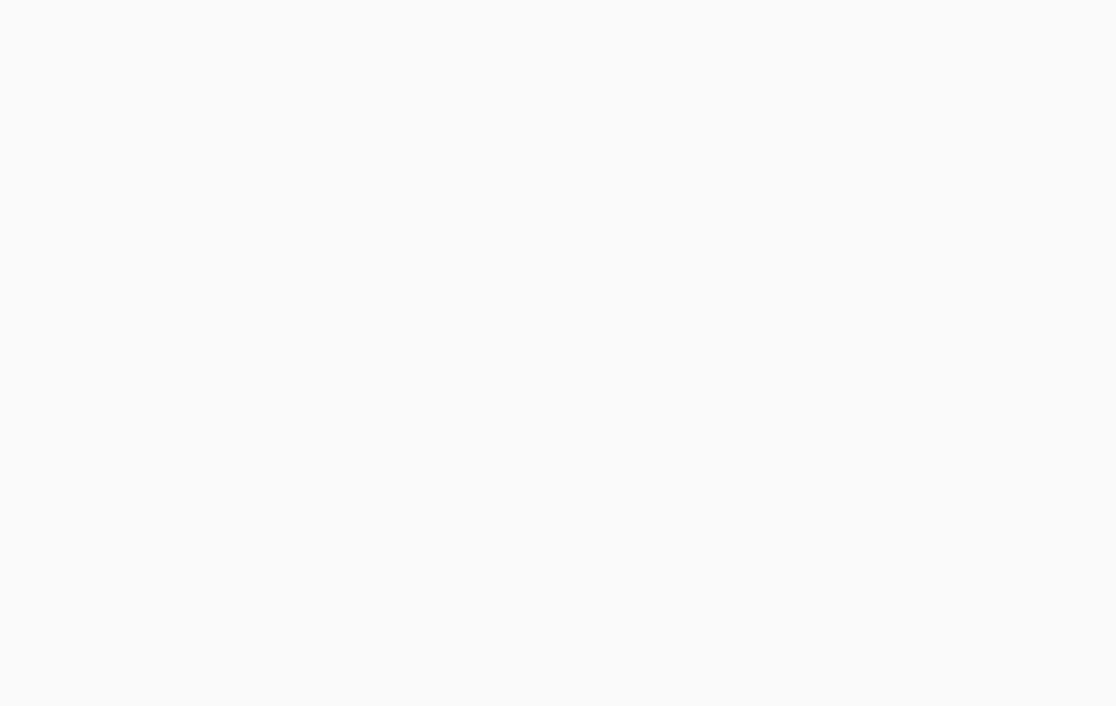 scroll, scrollTop: 0, scrollLeft: 0, axis: both 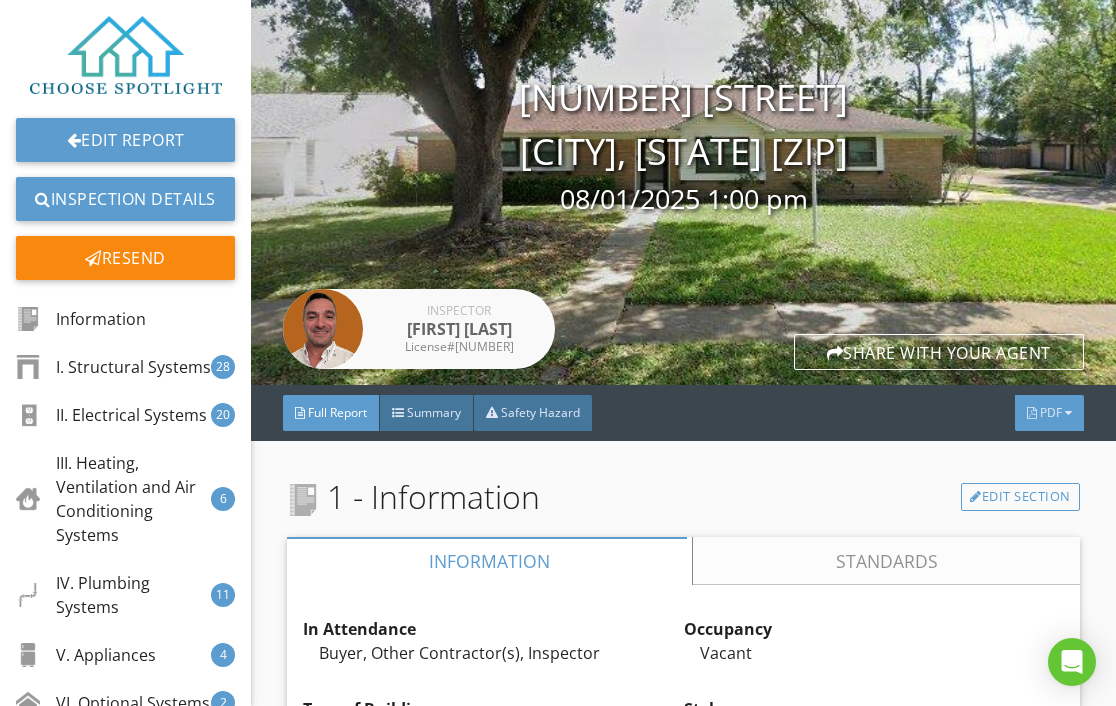 click on "PDF" at bounding box center (1049, 413) 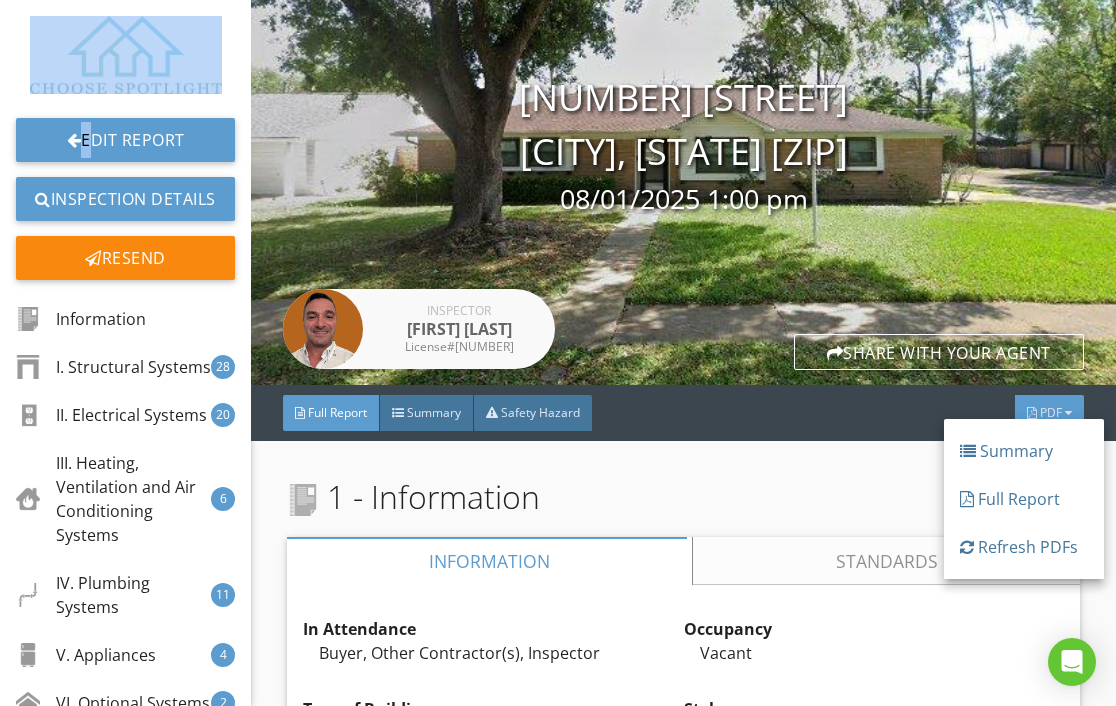 click on "Summary
Full Report
Refresh PDFs" at bounding box center [1024, 499] 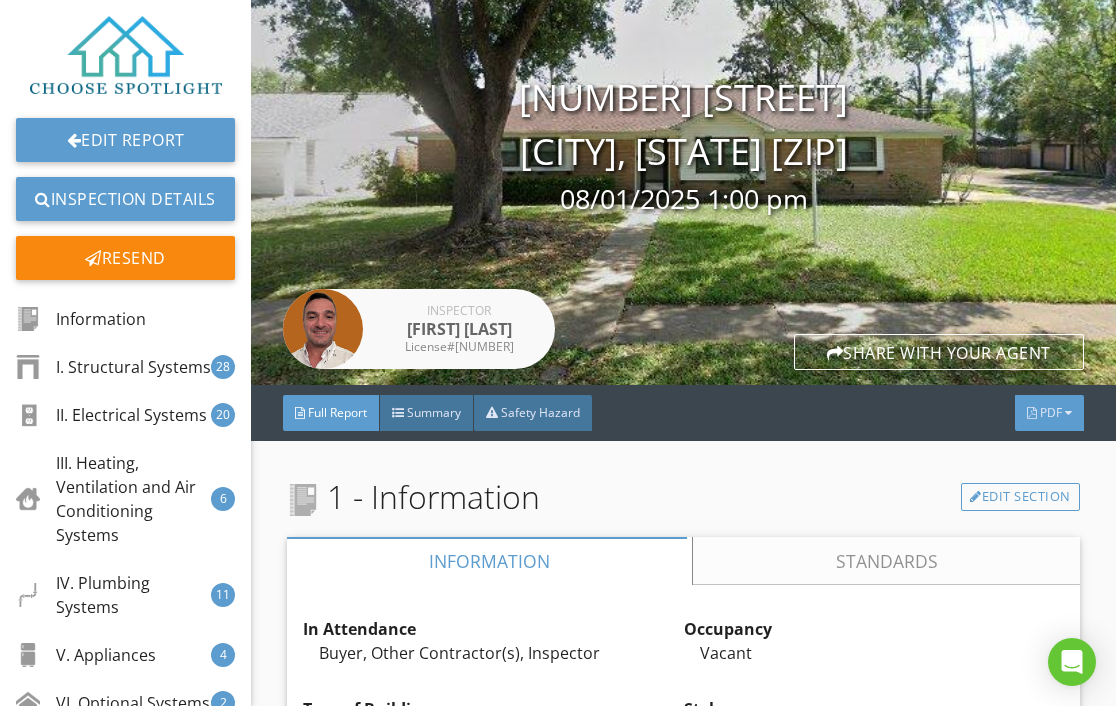 drag, startPoint x: 1021, startPoint y: 419, endPoint x: 1033, endPoint y: 416, distance: 12.369317 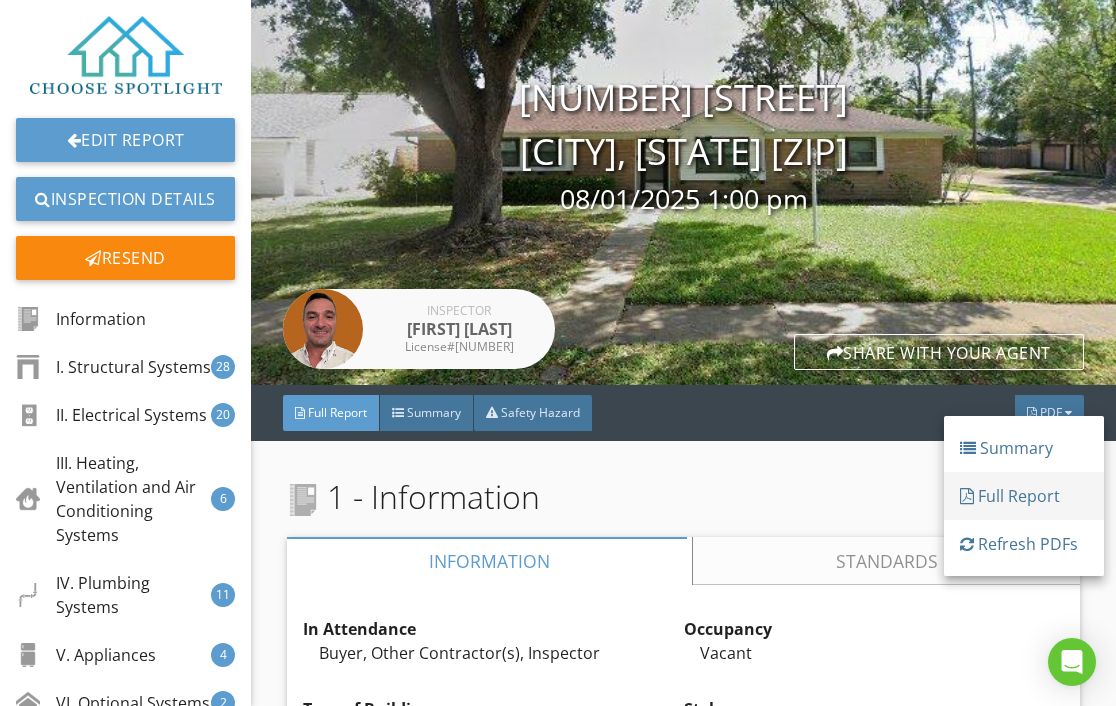 click on "Full Report" at bounding box center [1024, 496] 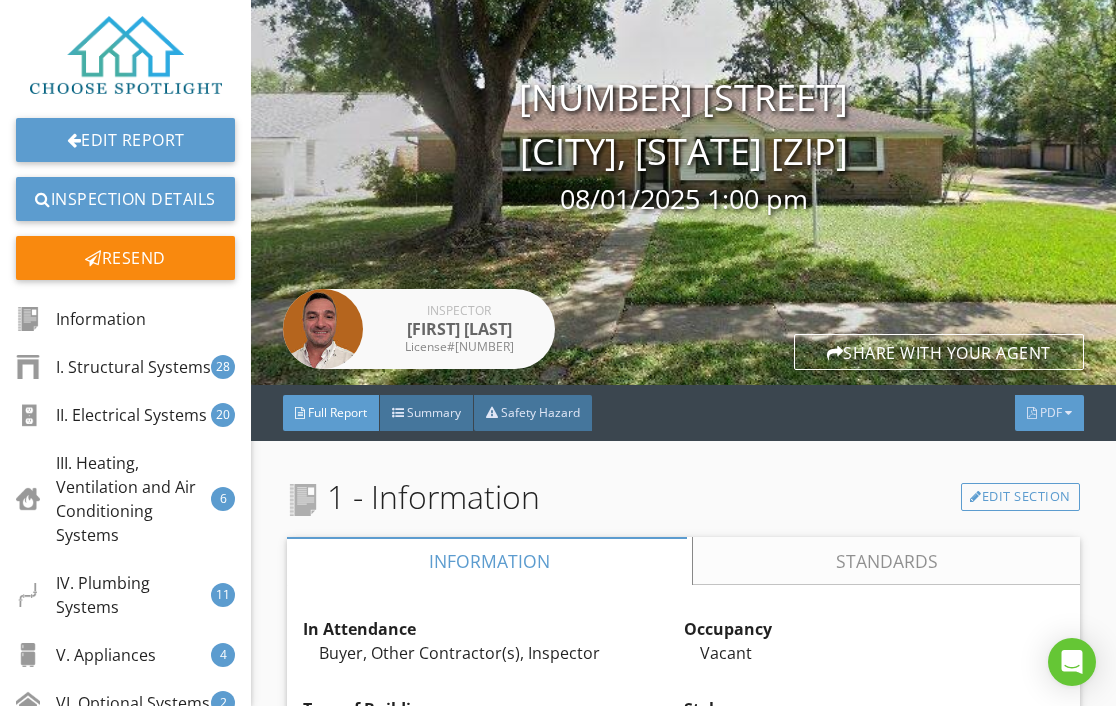 click on "PDF" at bounding box center [1049, 413] 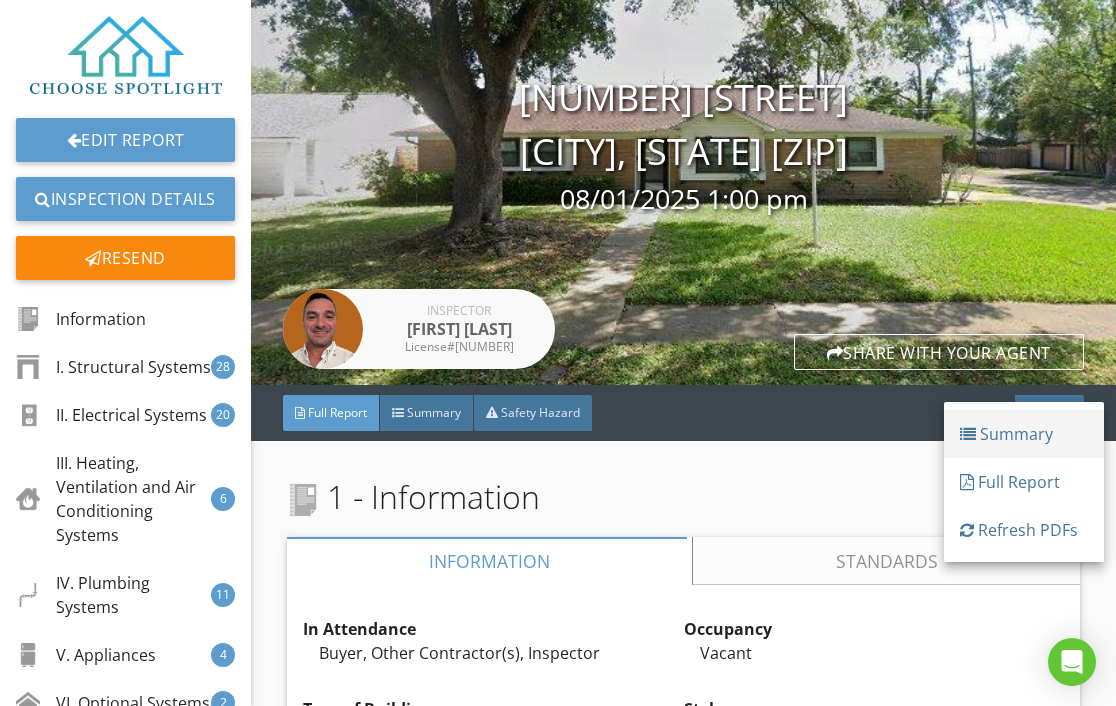 click on "Summary" at bounding box center [1024, 434] 